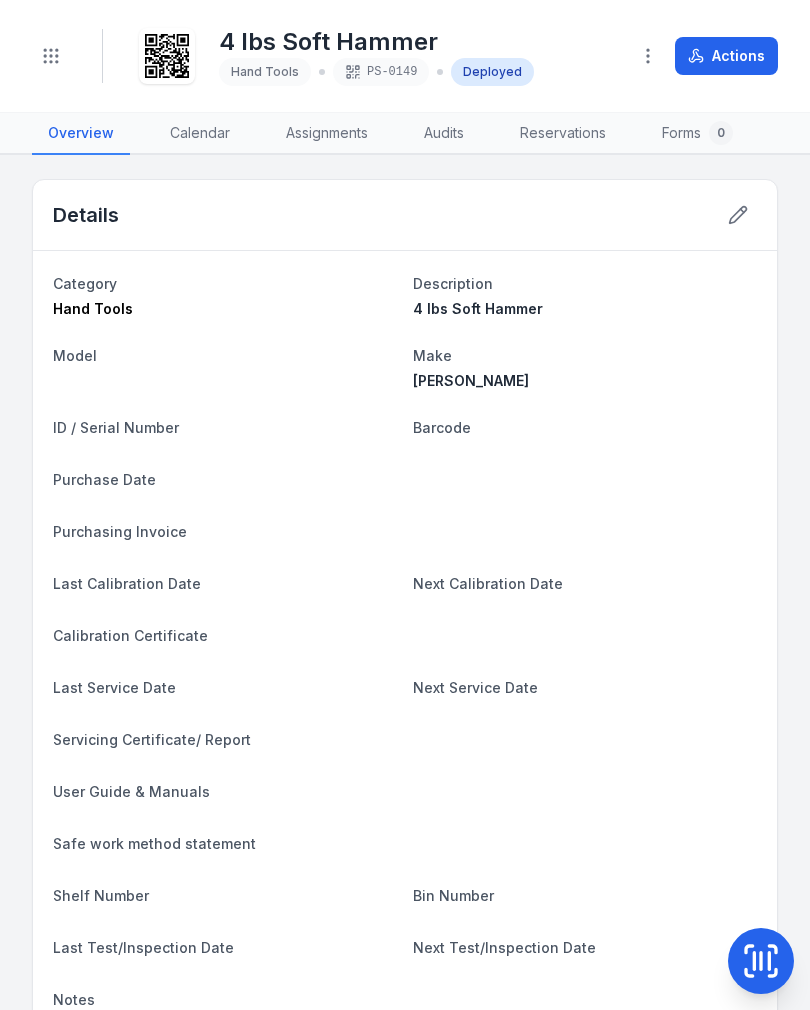 scroll, scrollTop: 0, scrollLeft: 0, axis: both 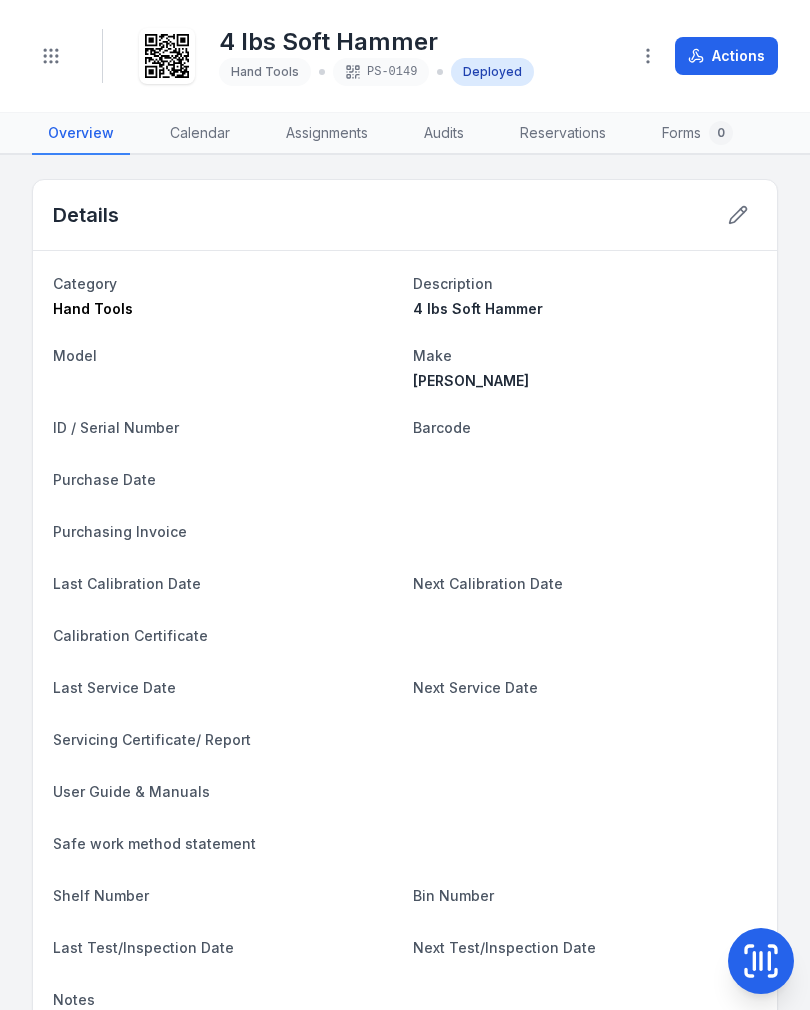 click on "Toggle Navigation" at bounding box center (51, 56) 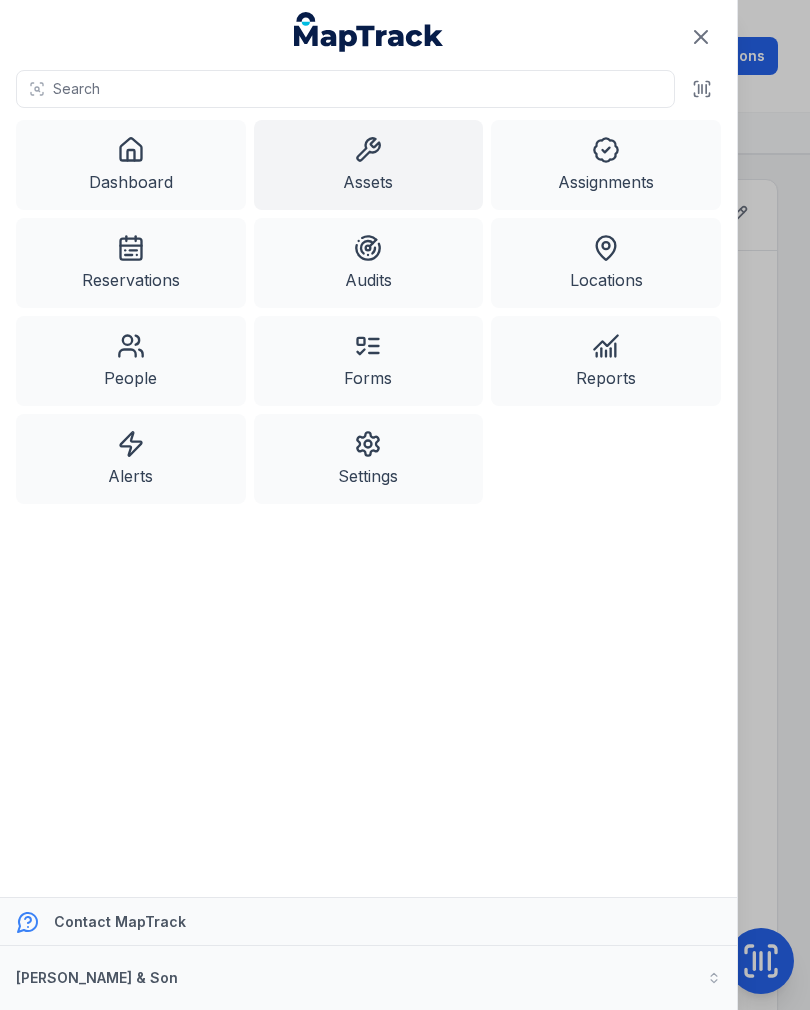 click 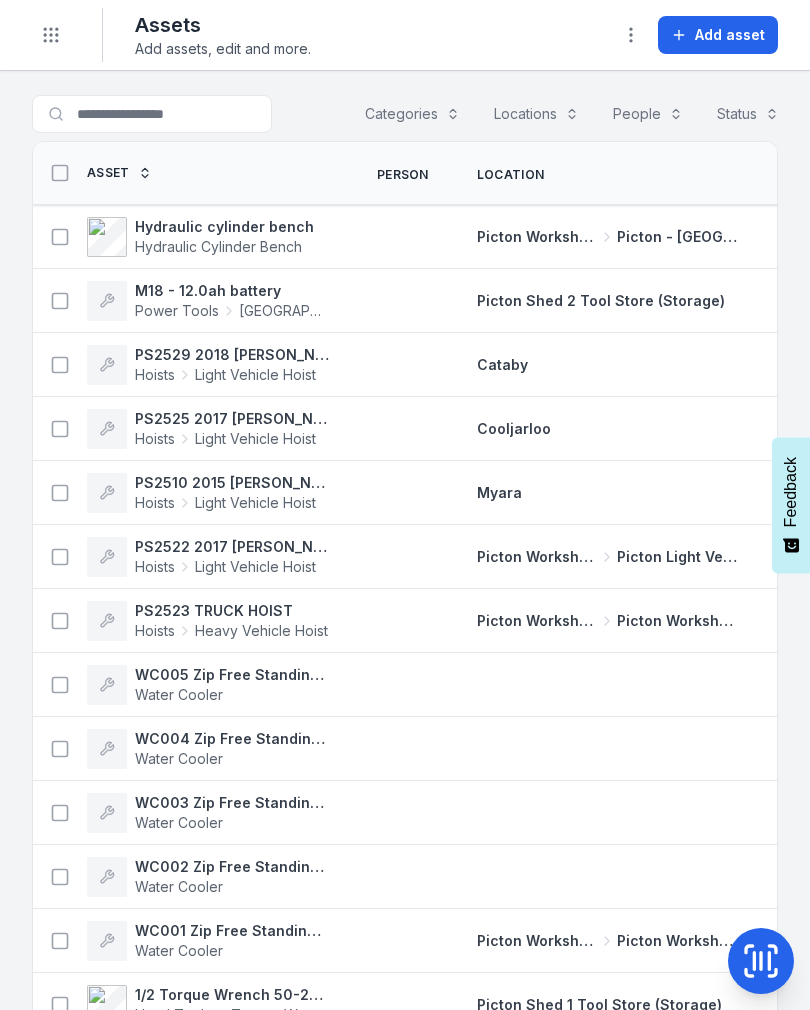 scroll, scrollTop: 0, scrollLeft: 0, axis: both 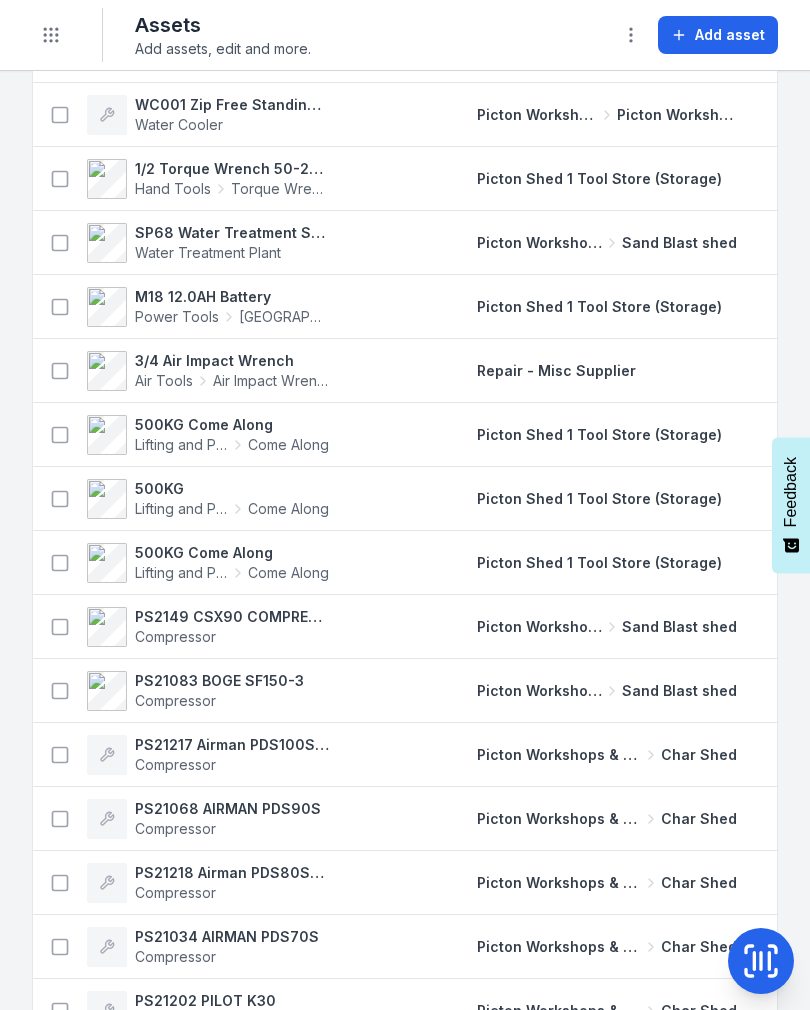 click 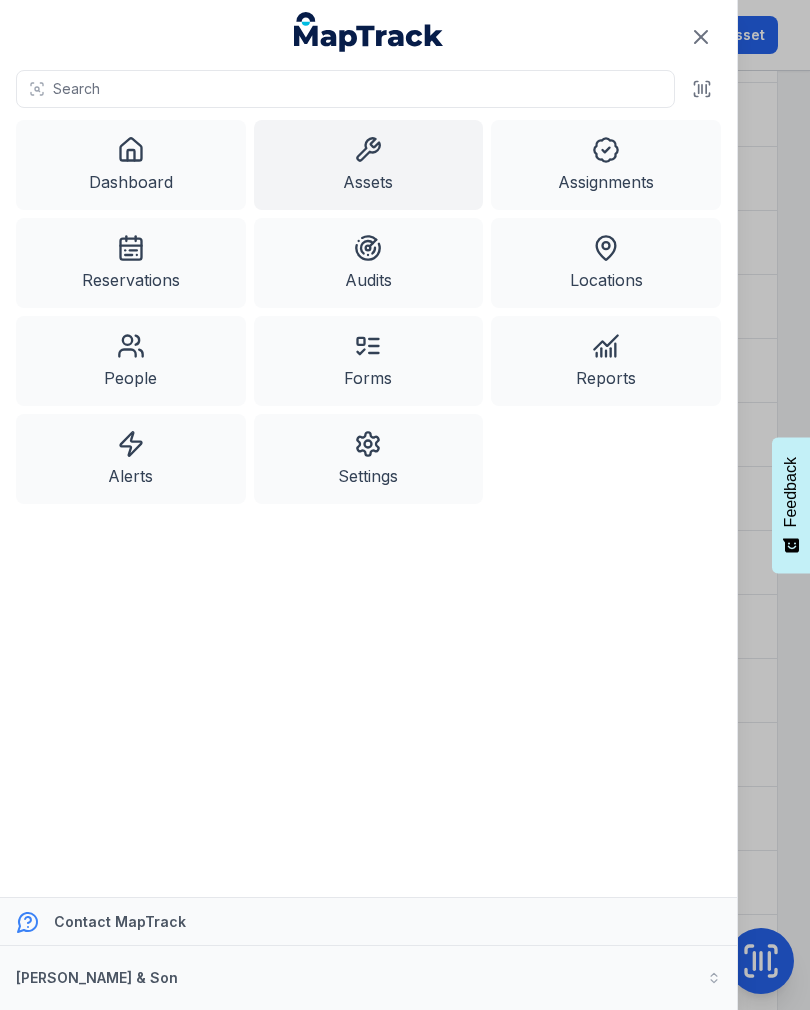 click on "Reservations" at bounding box center (131, 263) 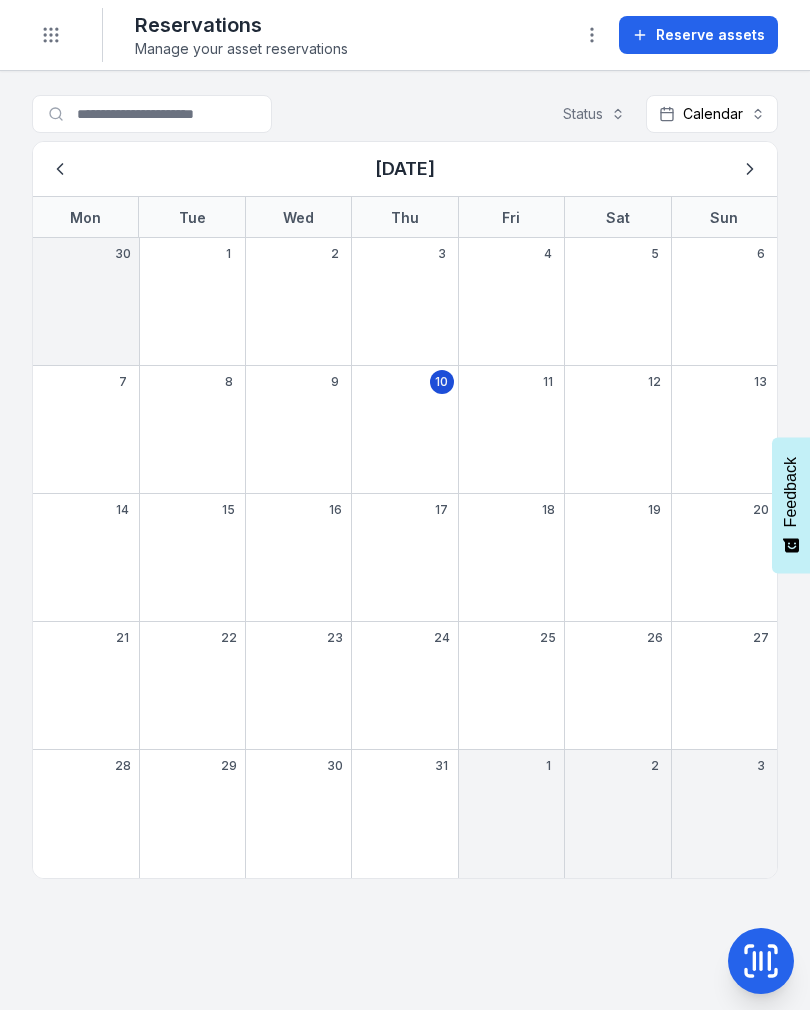 scroll, scrollTop: 0, scrollLeft: 0, axis: both 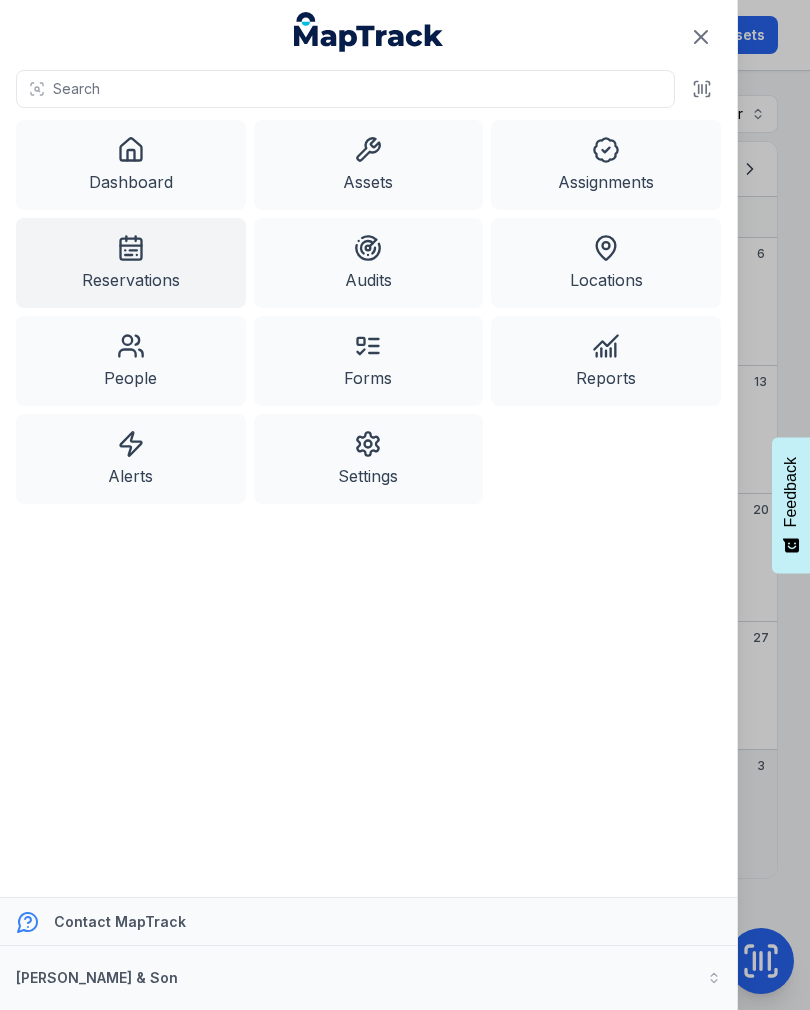 click on "Assets" at bounding box center [369, 165] 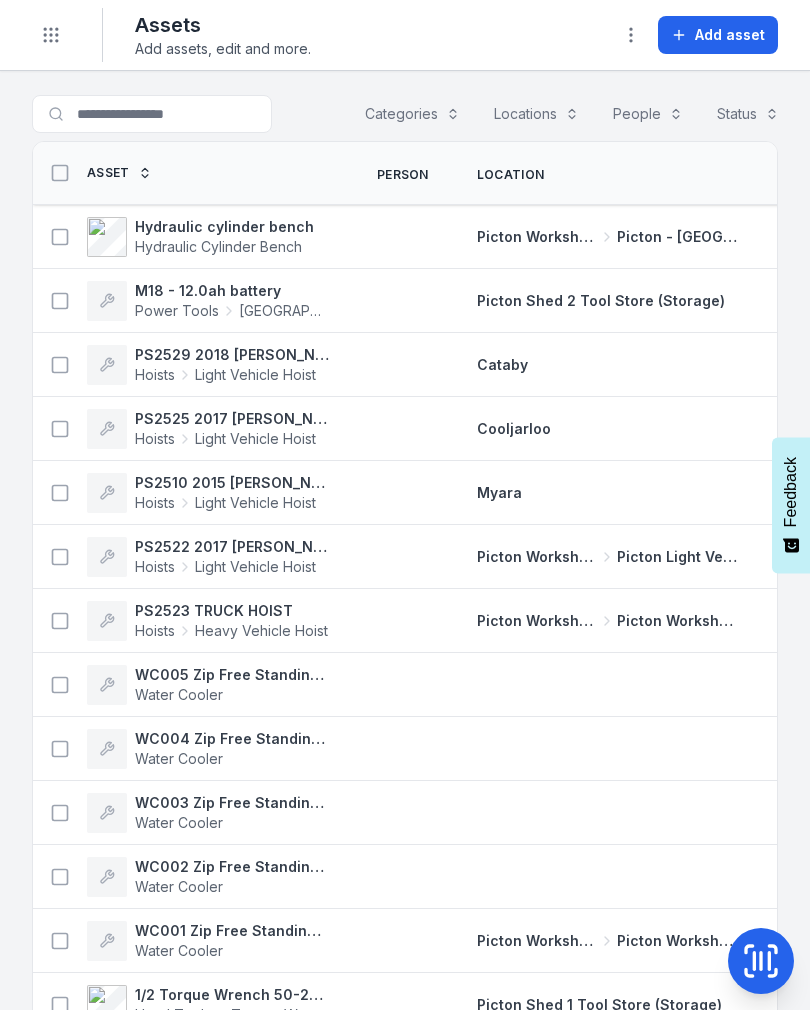 scroll, scrollTop: 0, scrollLeft: 0, axis: both 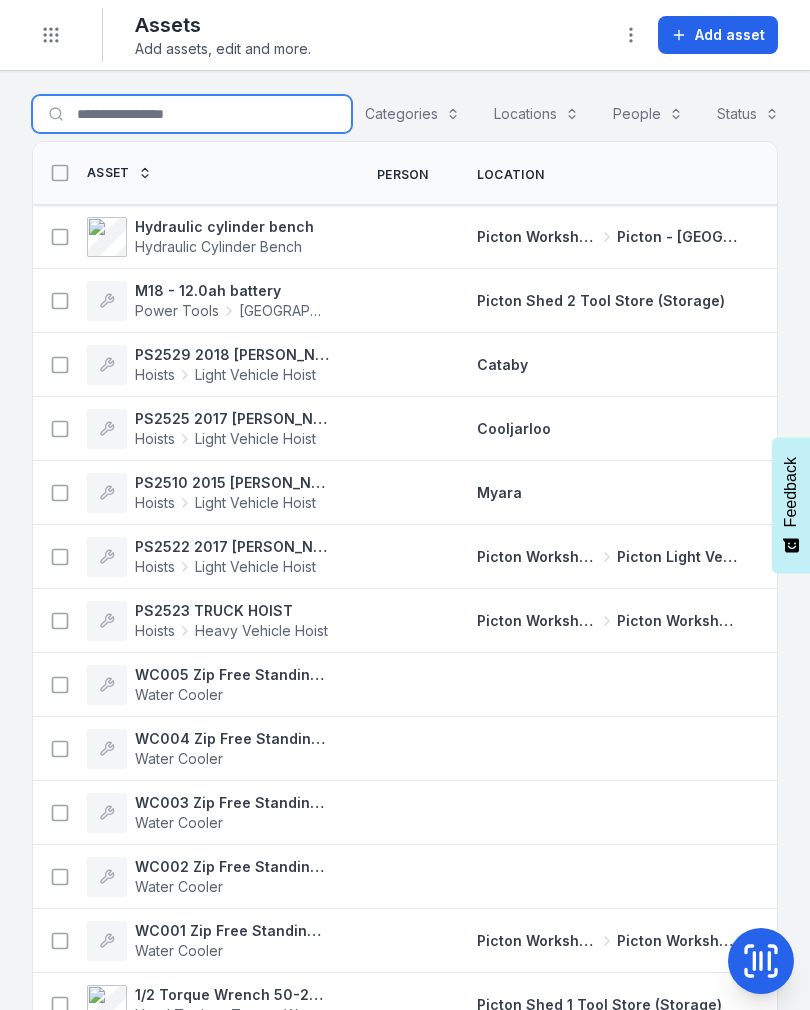 click on "Search for  assets" at bounding box center (192, 114) 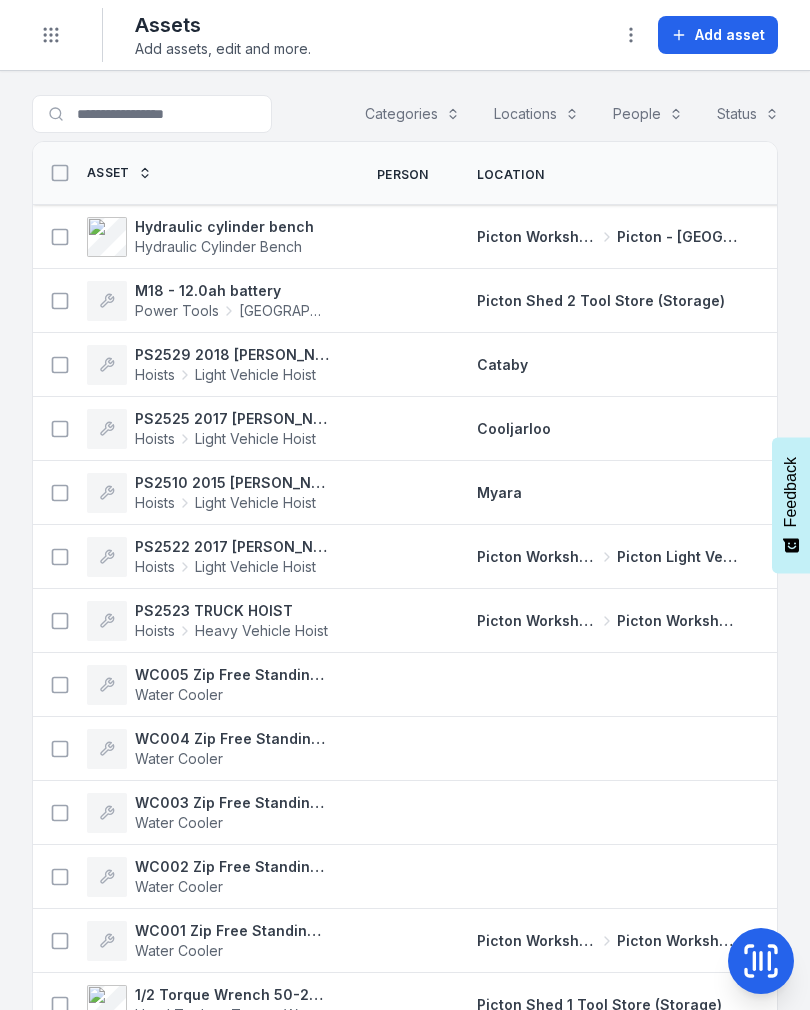 scroll, scrollTop: 0, scrollLeft: 0, axis: both 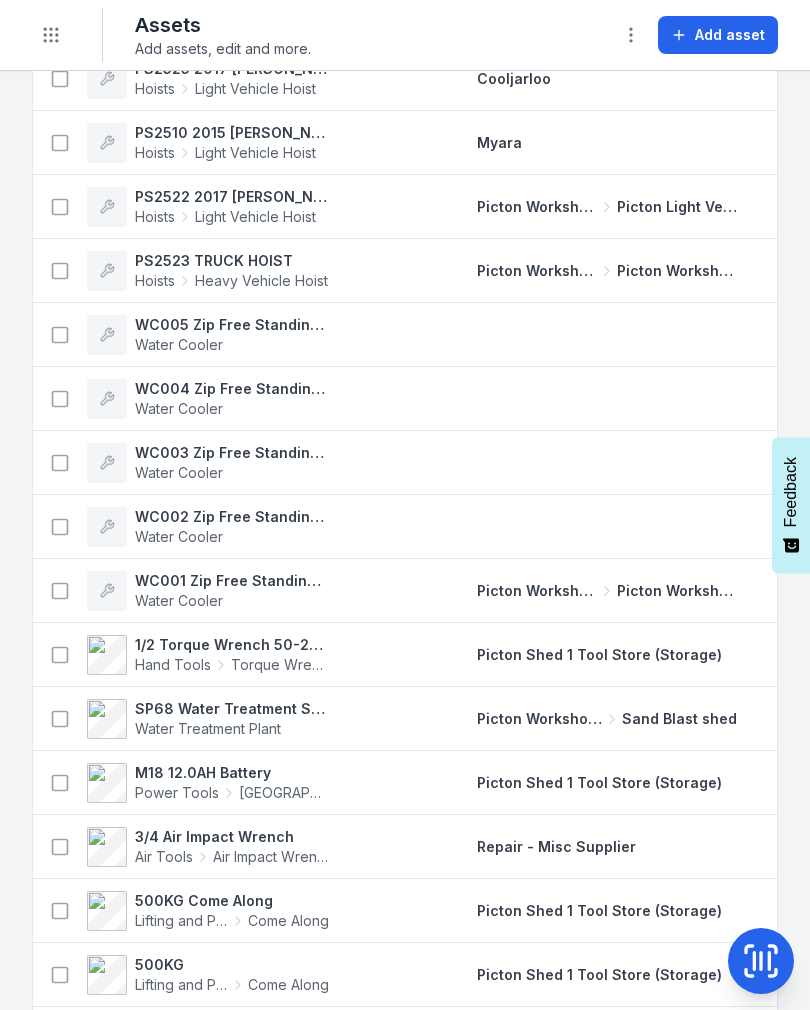 click on "WC005 Zip Free Standing Chilled Water Cooler Water Cooler" at bounding box center (193, 335) 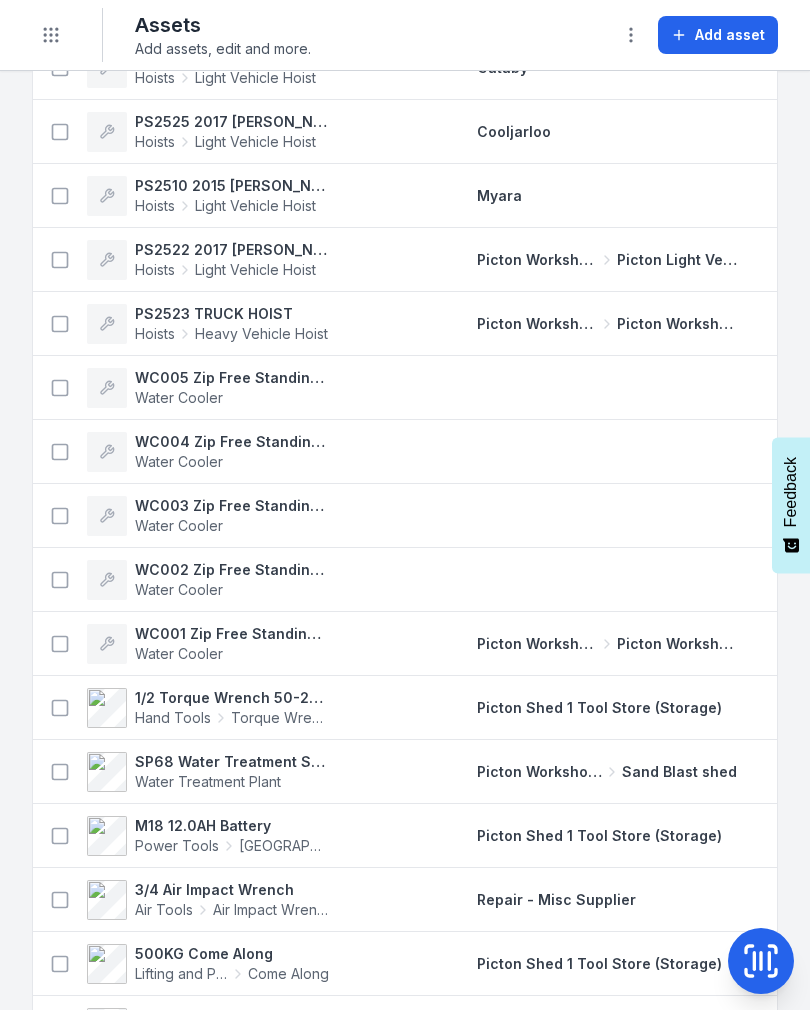 scroll, scrollTop: 304, scrollLeft: 0, axis: vertical 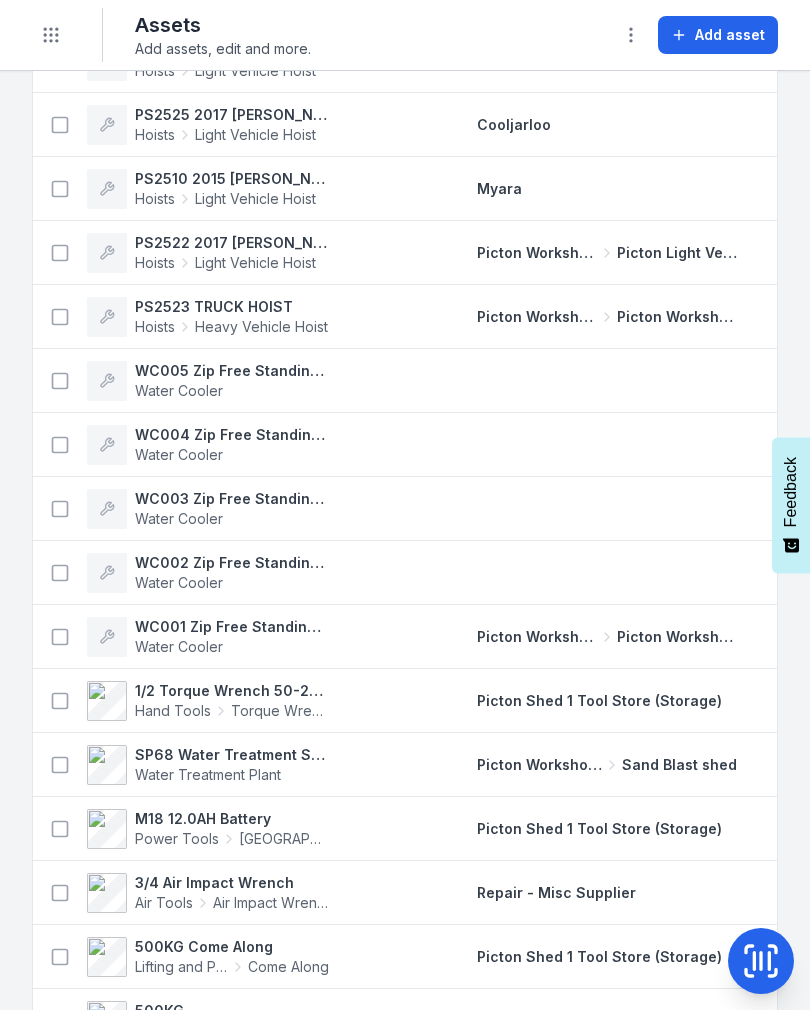 click on "1/2 Torque Wrench 50-250 ft/lbs 4445" at bounding box center [232, 691] 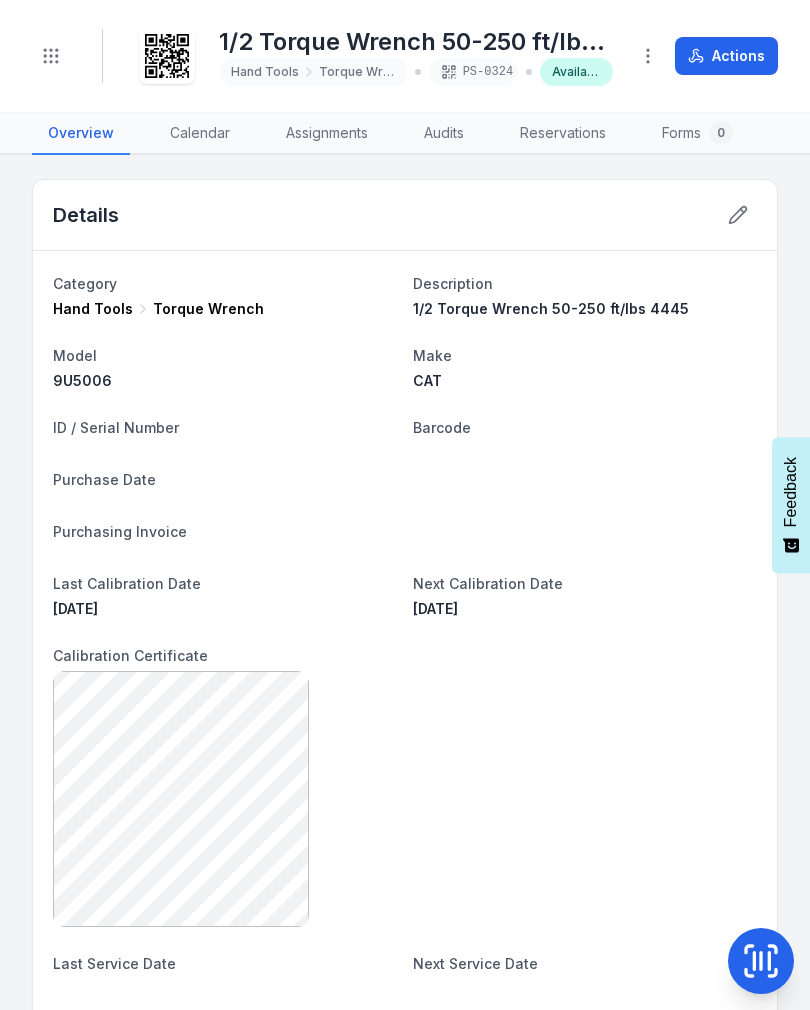 click on "Actions" at bounding box center (726, 56) 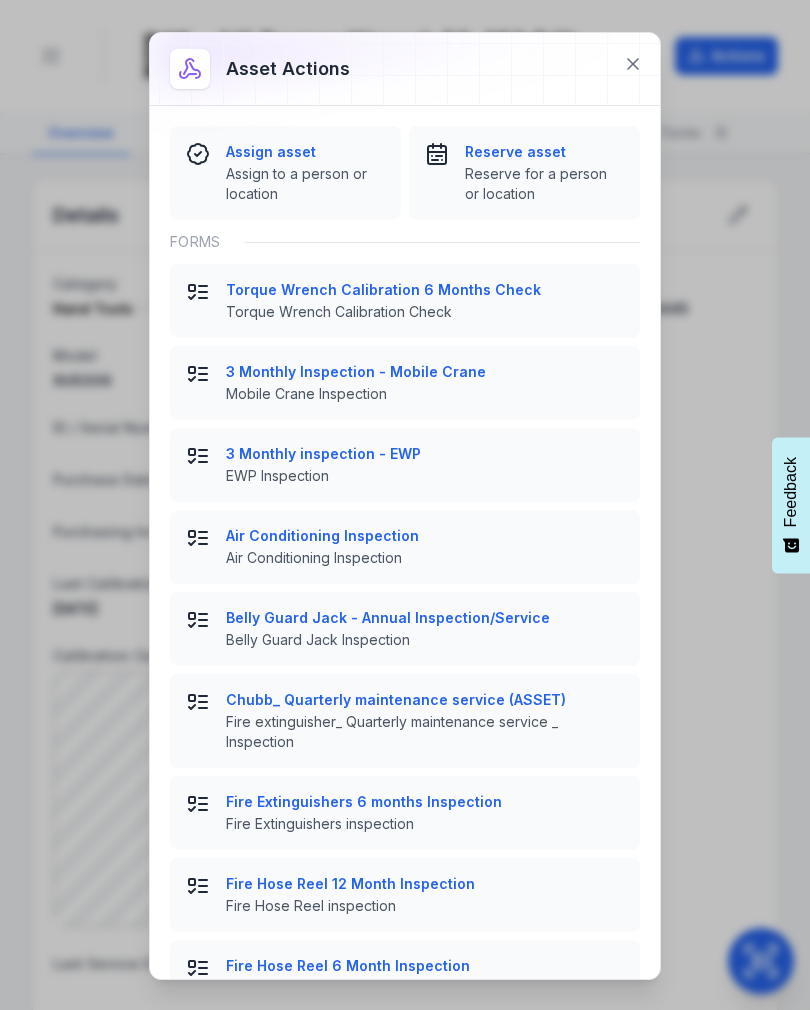 click on "Assign asset" at bounding box center [305, 152] 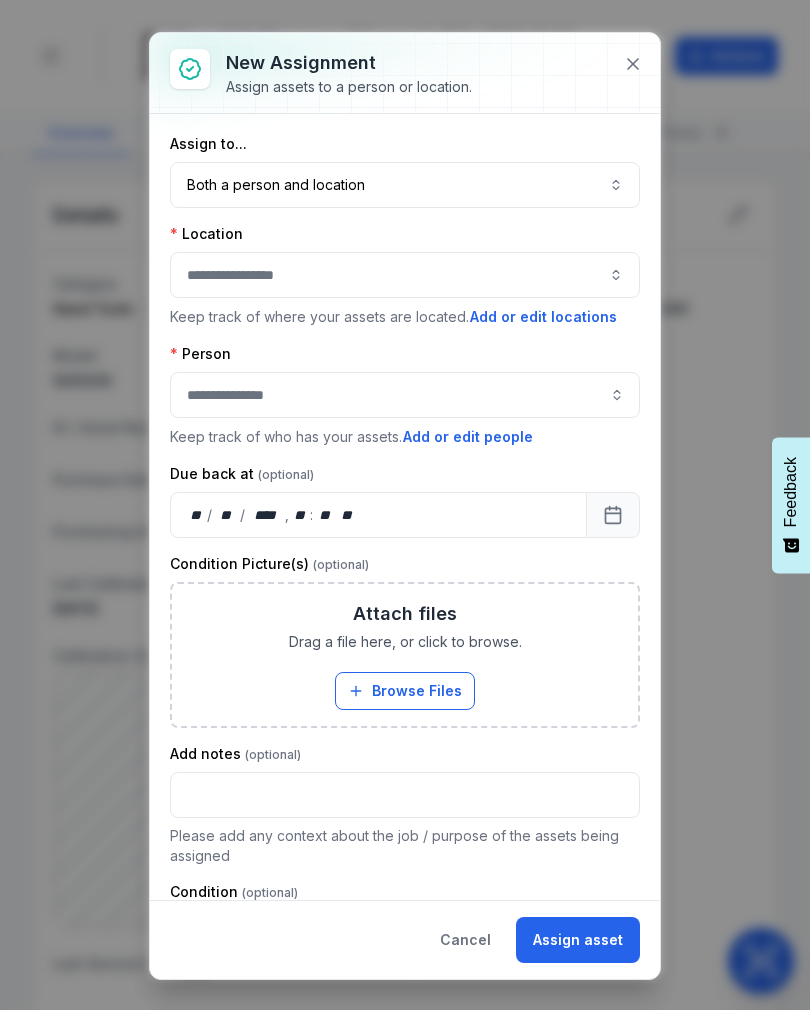 click on "Both a person and location ****" at bounding box center [405, 185] 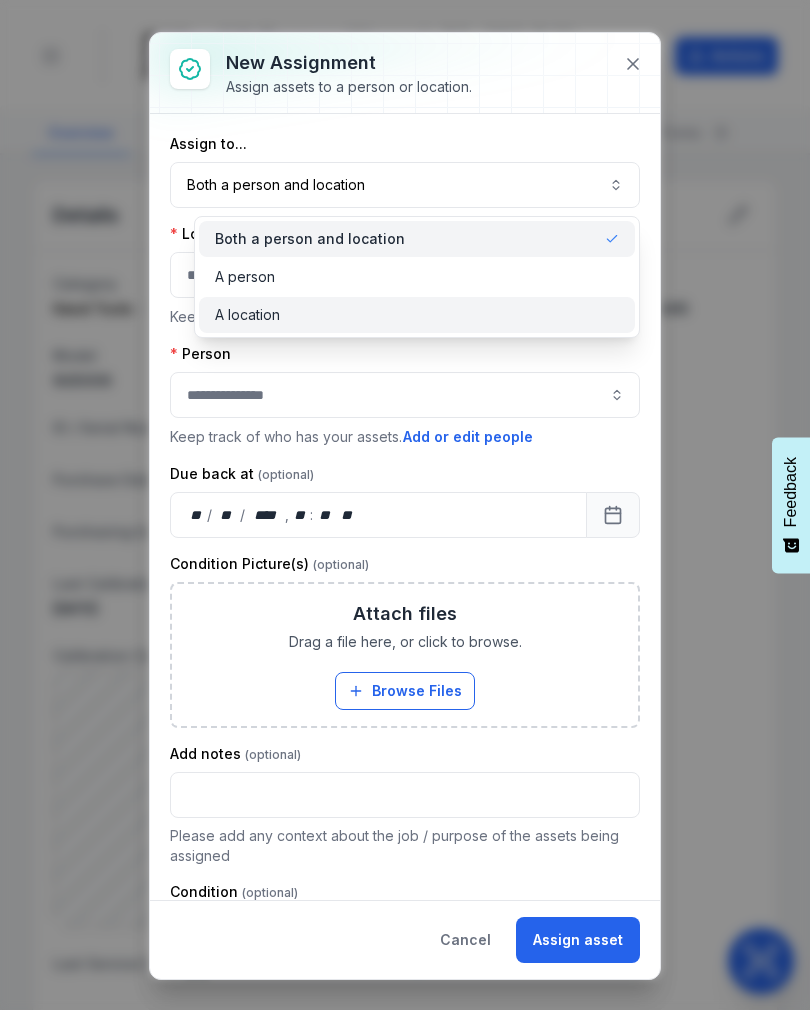 click on "A location" at bounding box center [417, 315] 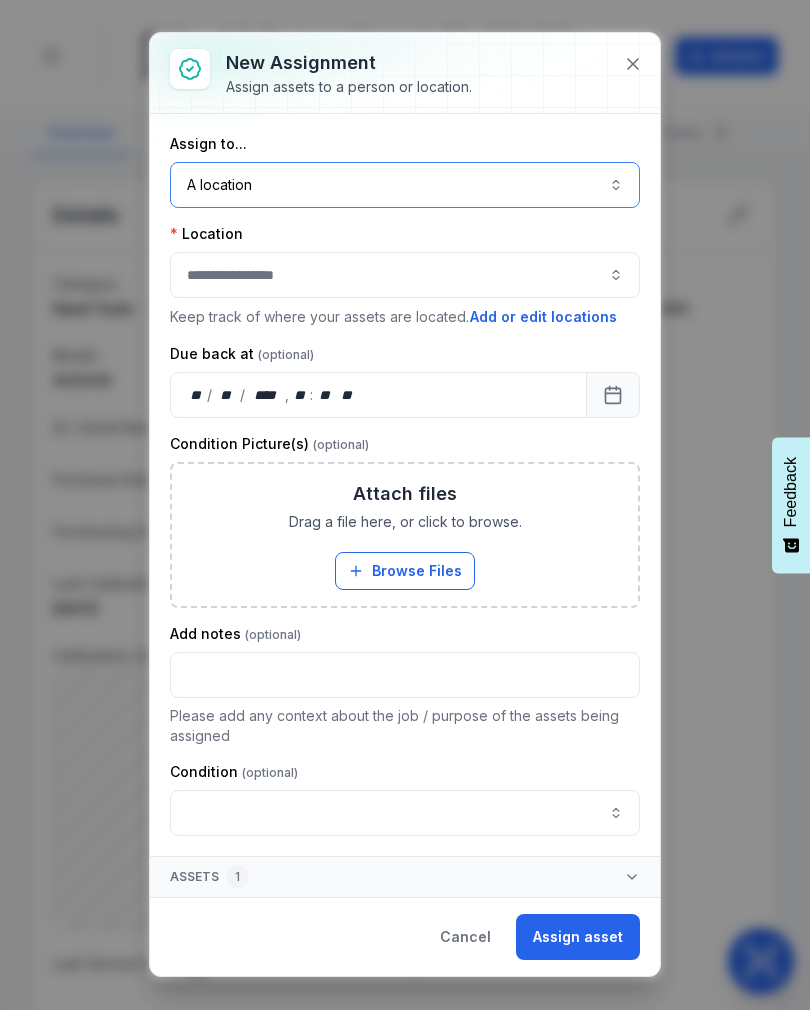 click at bounding box center [405, 275] 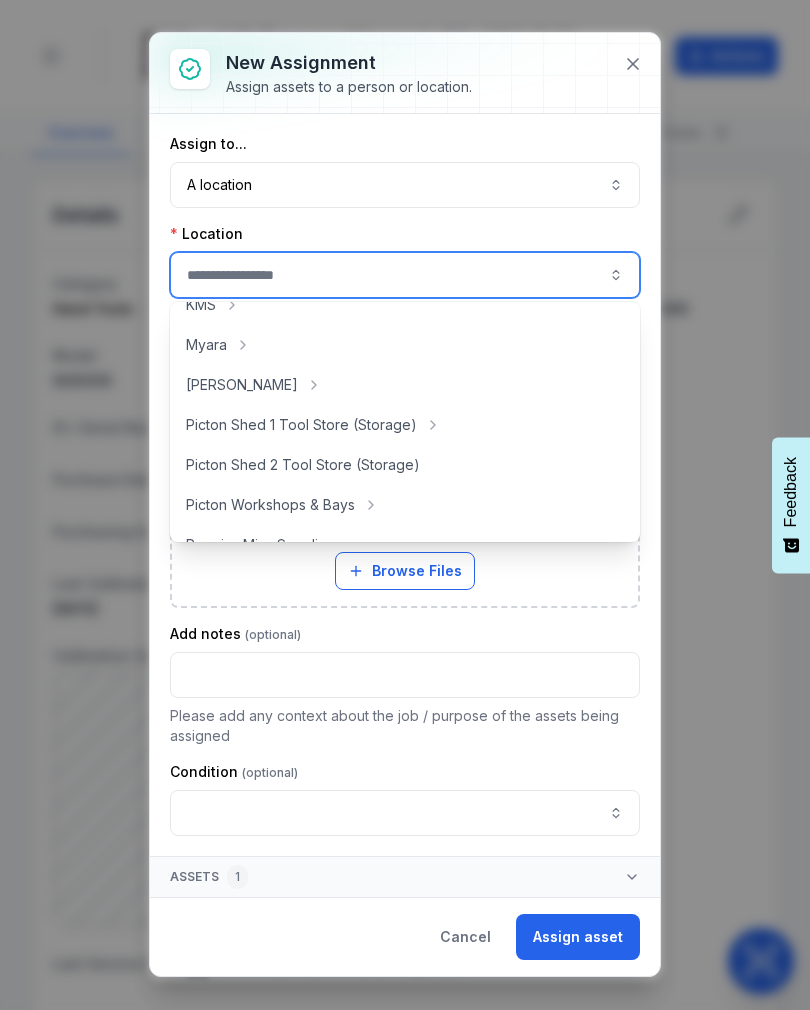 scroll, scrollTop: 334, scrollLeft: 0, axis: vertical 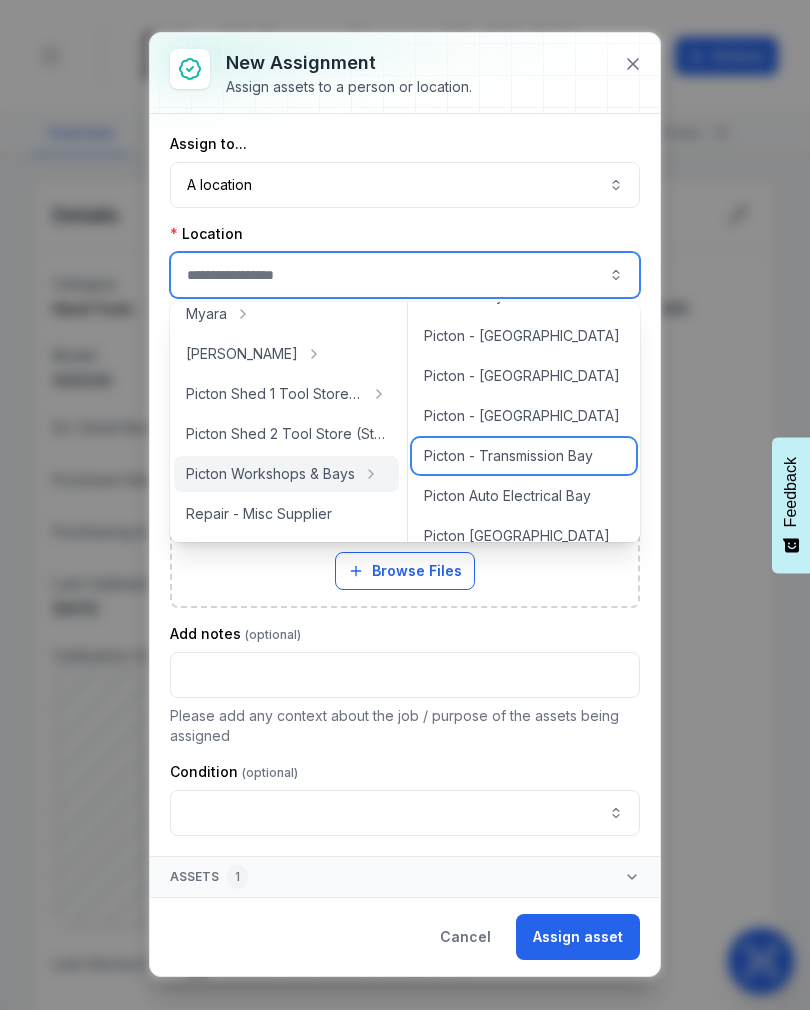 click on "Picton - Transmission Bay" at bounding box center (508, 456) 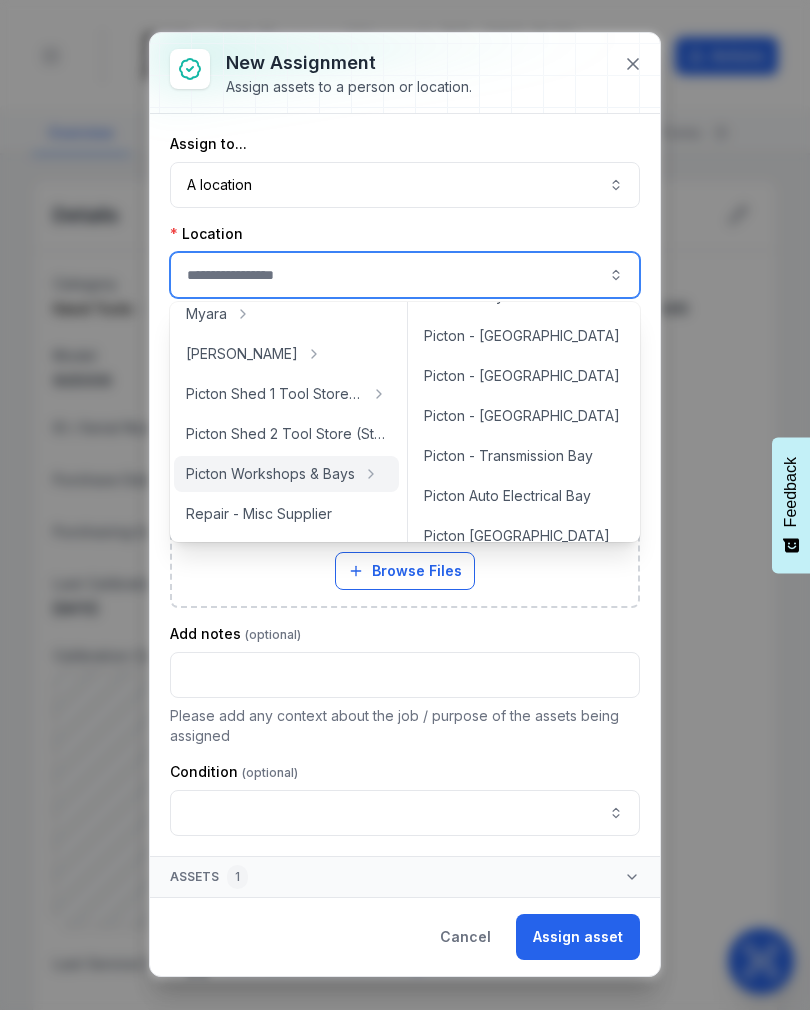 type on "**********" 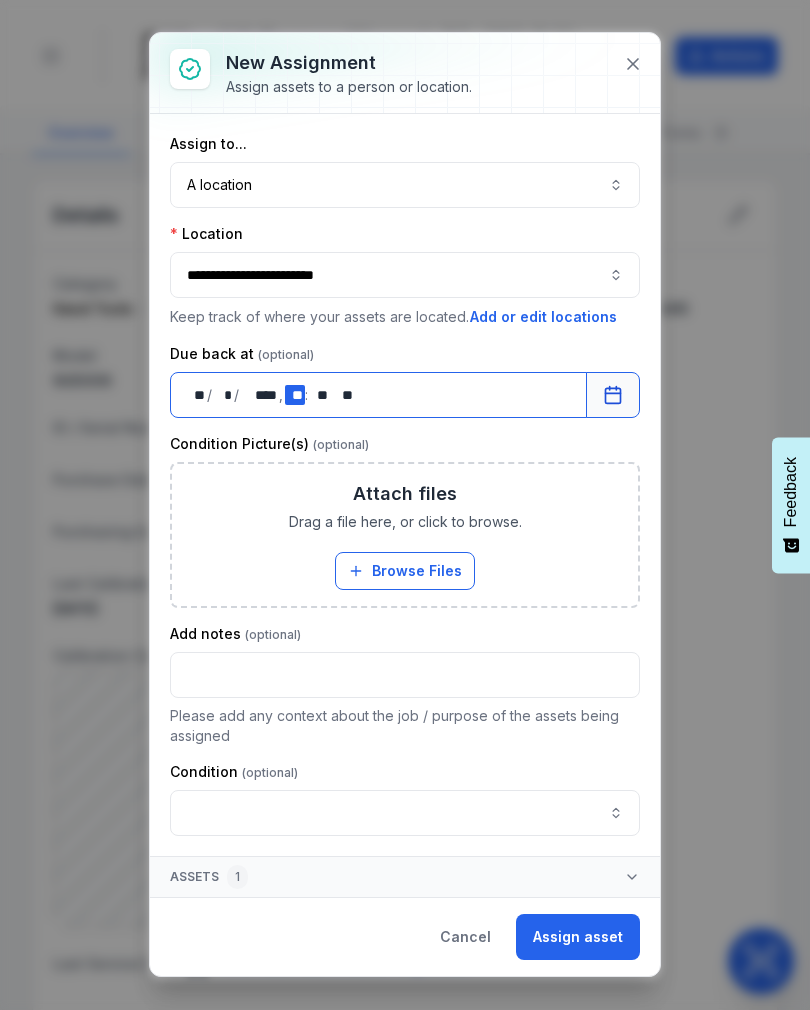 click on "** **" at bounding box center [295, 395] 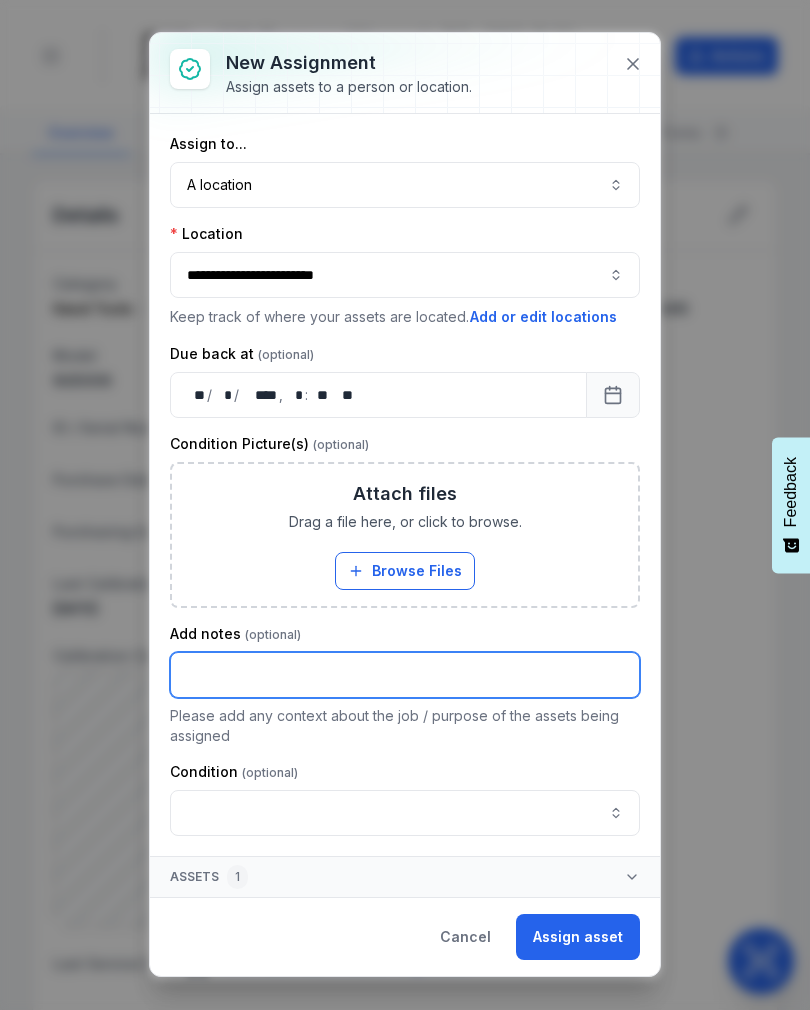 click at bounding box center (405, 675) 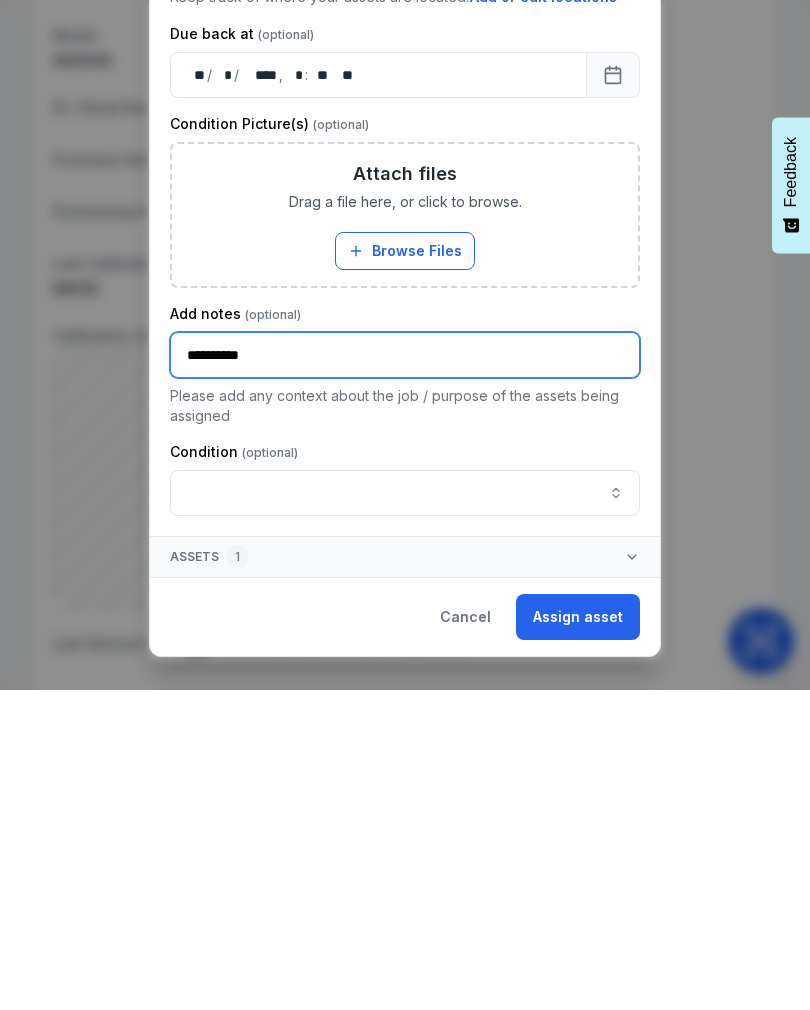 type on "*********" 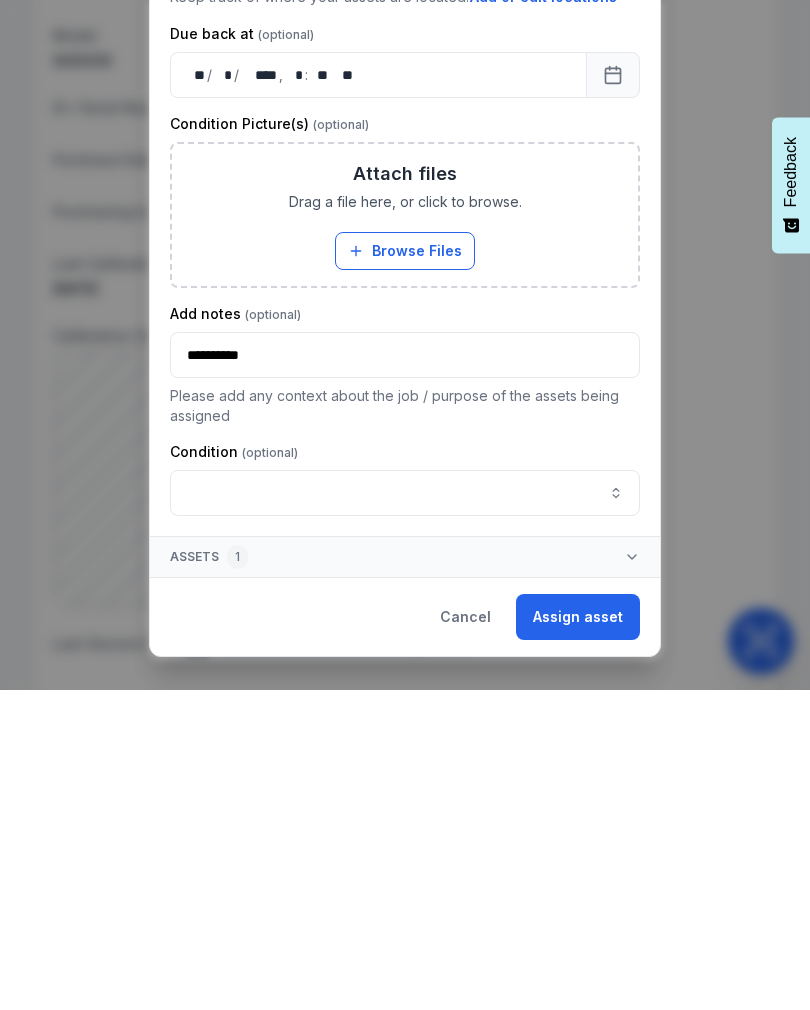 click on "Assign asset" at bounding box center [578, 937] 